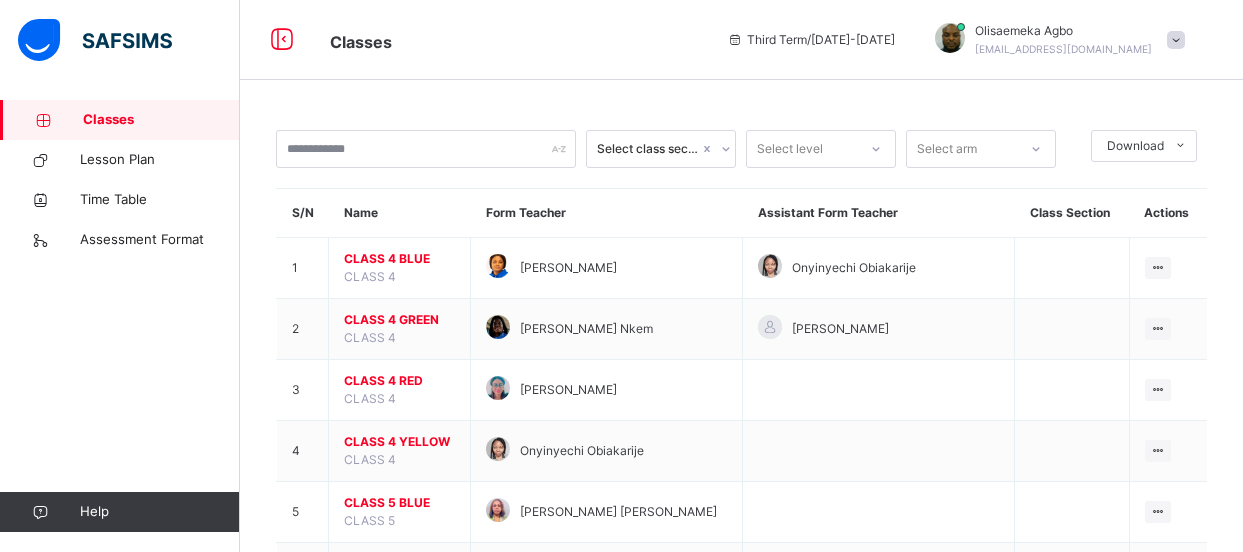 scroll, scrollTop: 0, scrollLeft: 0, axis: both 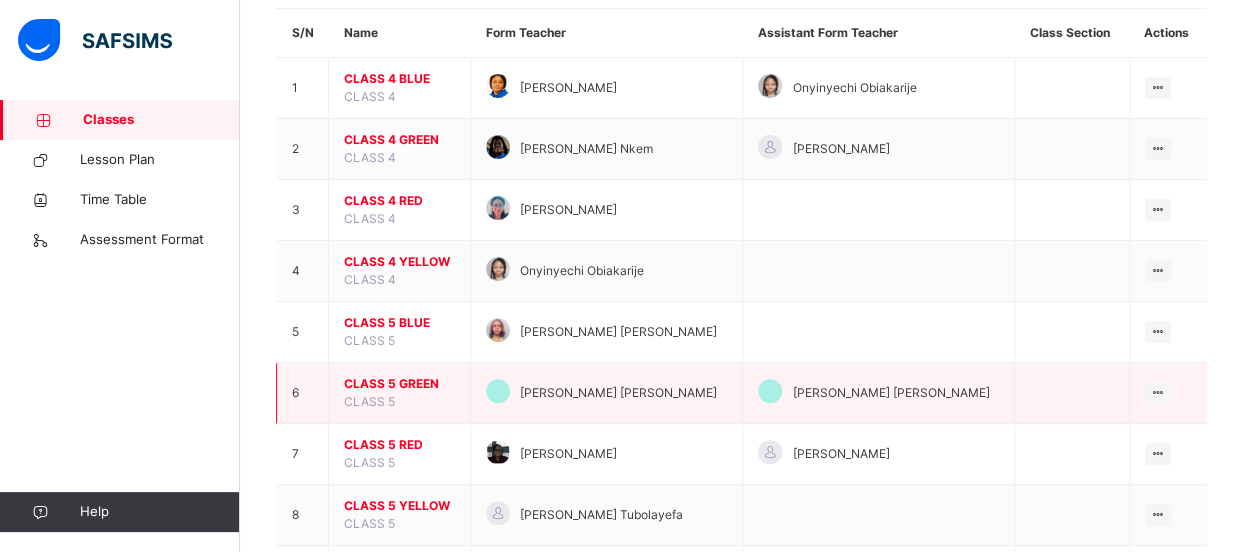 click on "CLASS 5   GREEN   CLASS 5" at bounding box center [400, 393] 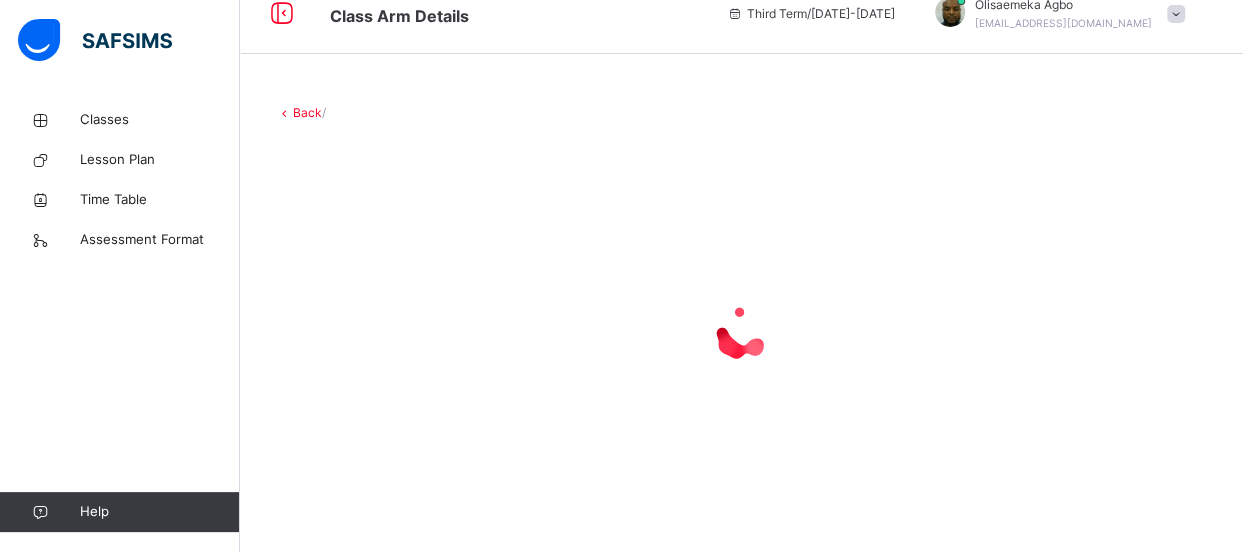 scroll, scrollTop: 26, scrollLeft: 0, axis: vertical 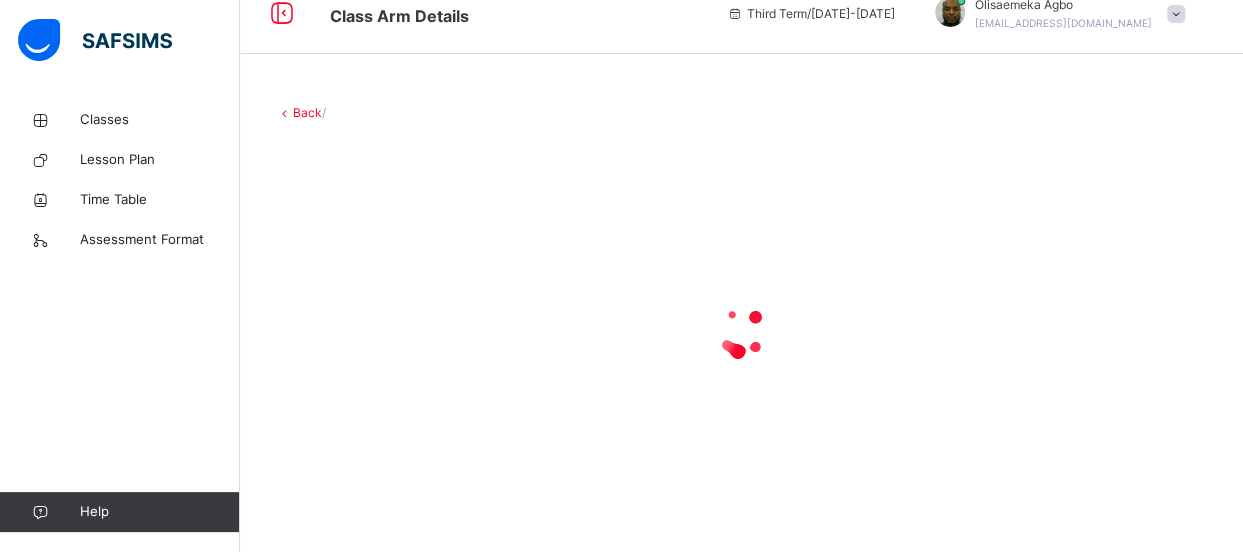 click at bounding box center [741, 332] 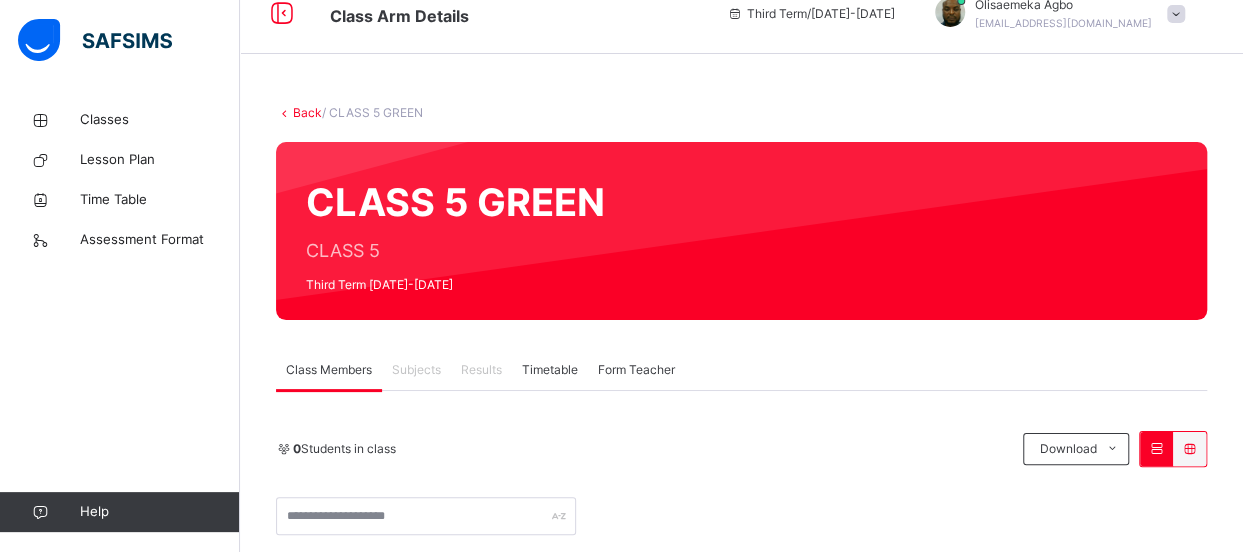 scroll, scrollTop: 180, scrollLeft: 0, axis: vertical 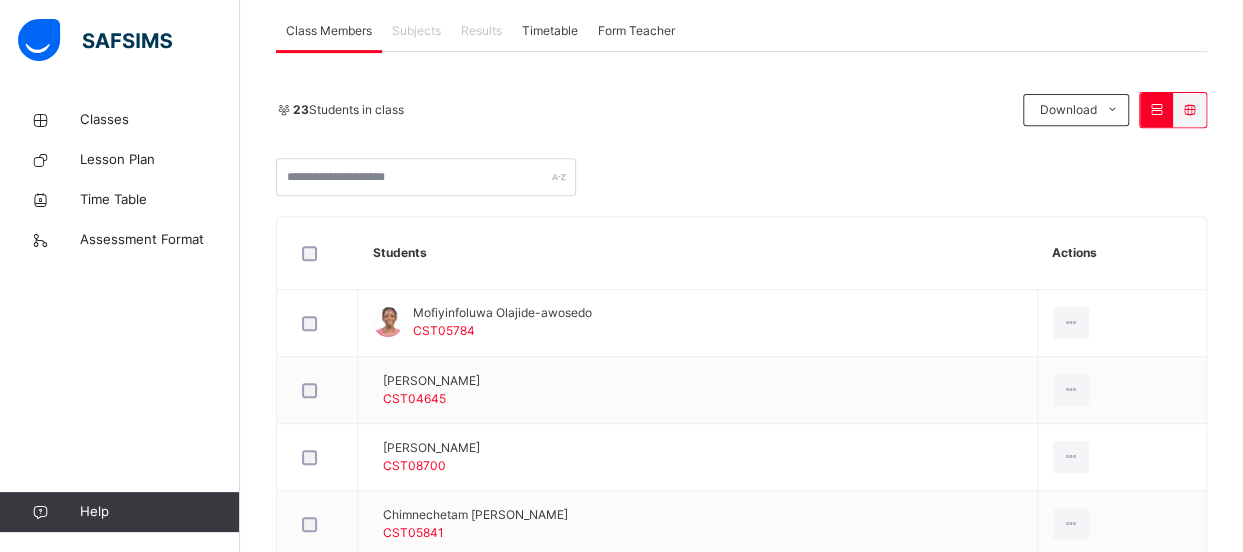click on "Subjects" at bounding box center [416, 31] 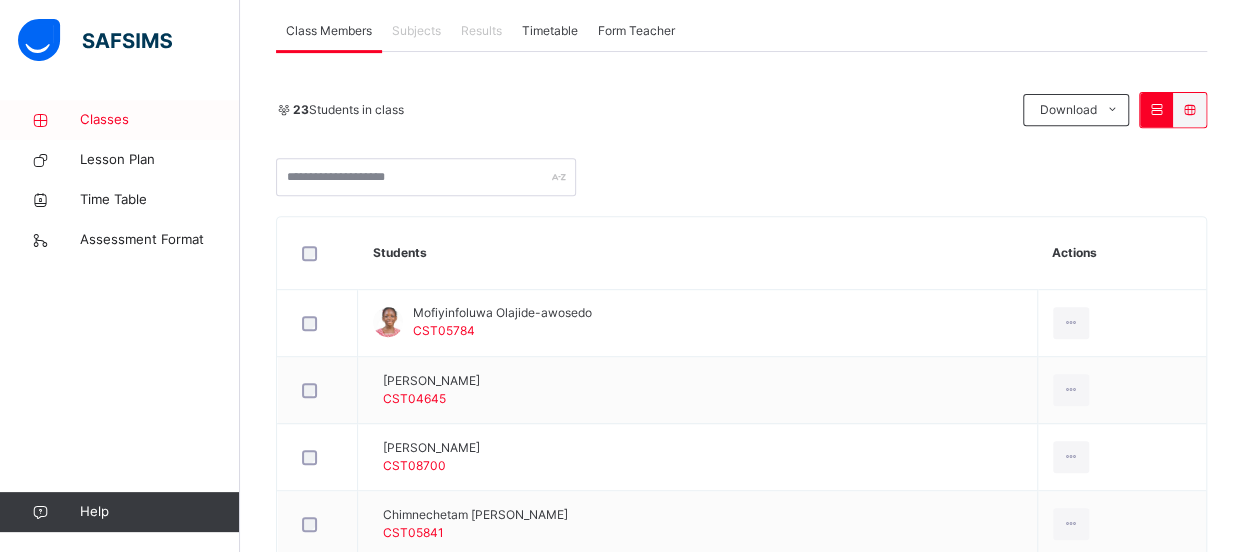 click on "Classes" at bounding box center (160, 120) 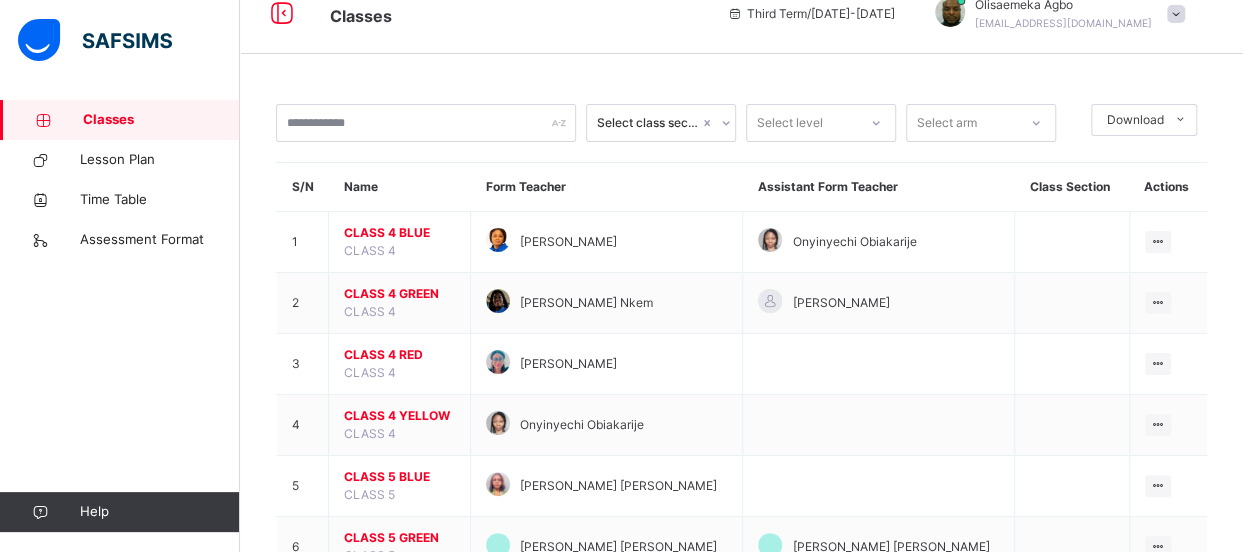 scroll, scrollTop: 365, scrollLeft: 0, axis: vertical 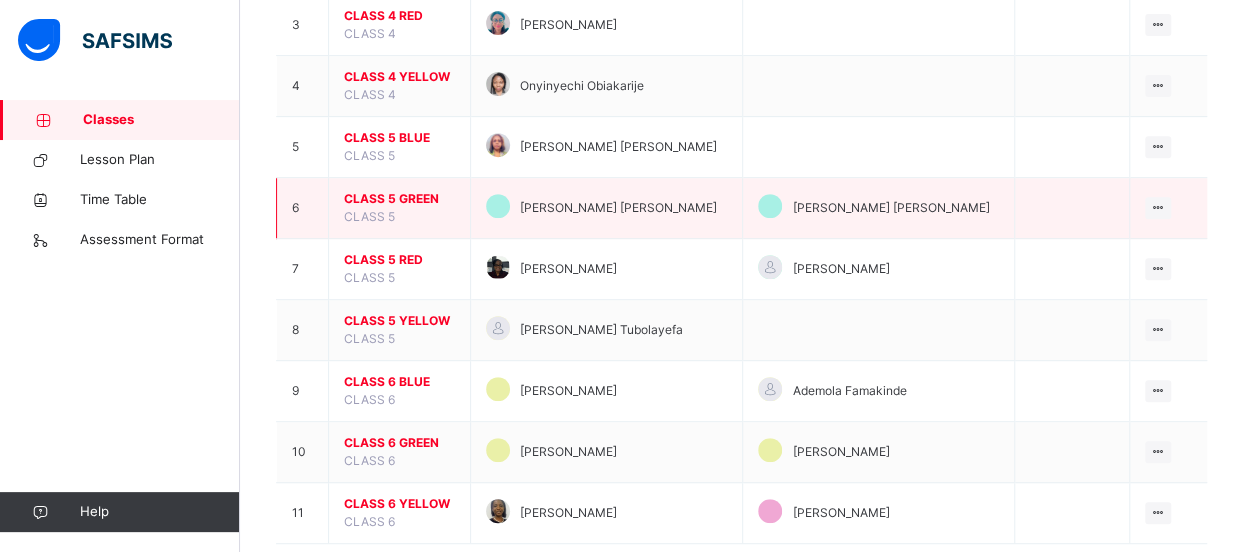 click on "CLASS 5   GREEN" at bounding box center [399, 199] 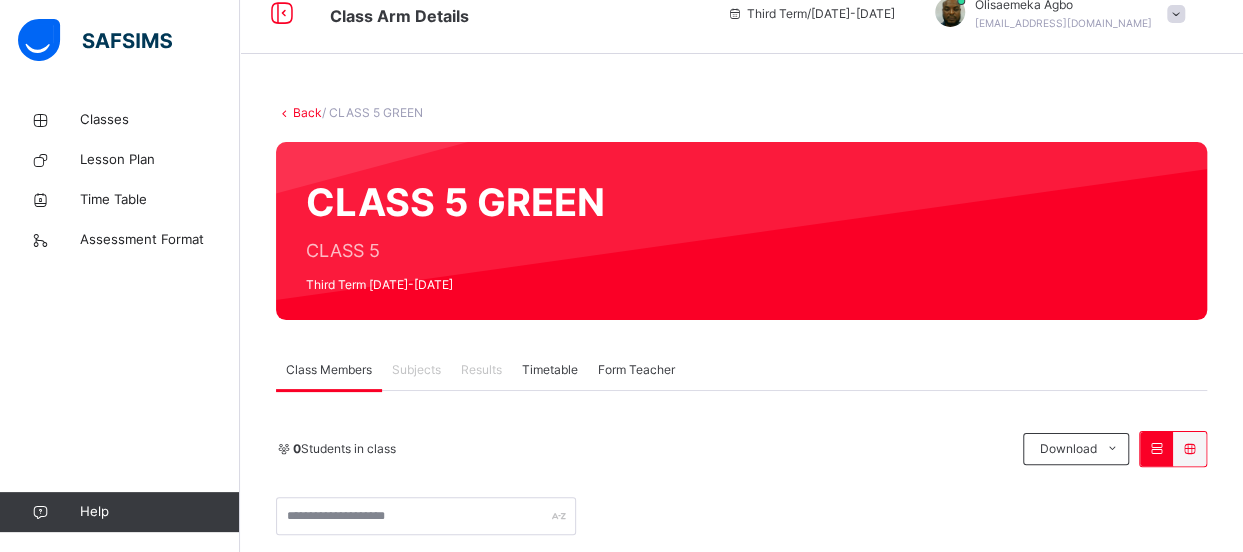 scroll, scrollTop: 365, scrollLeft: 0, axis: vertical 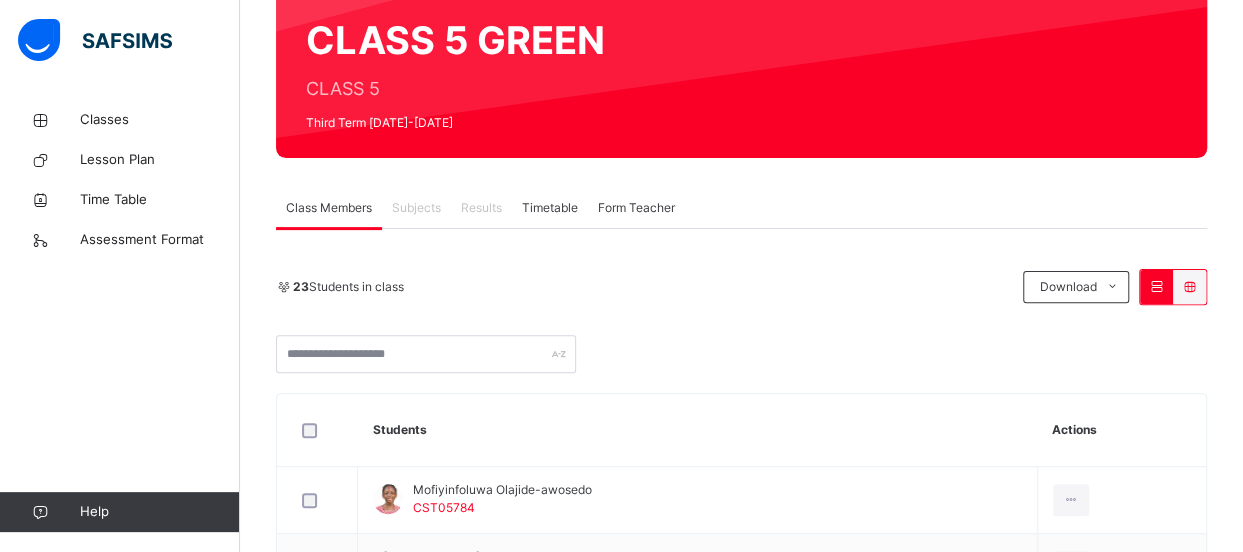 click on "Subjects" at bounding box center (416, 208) 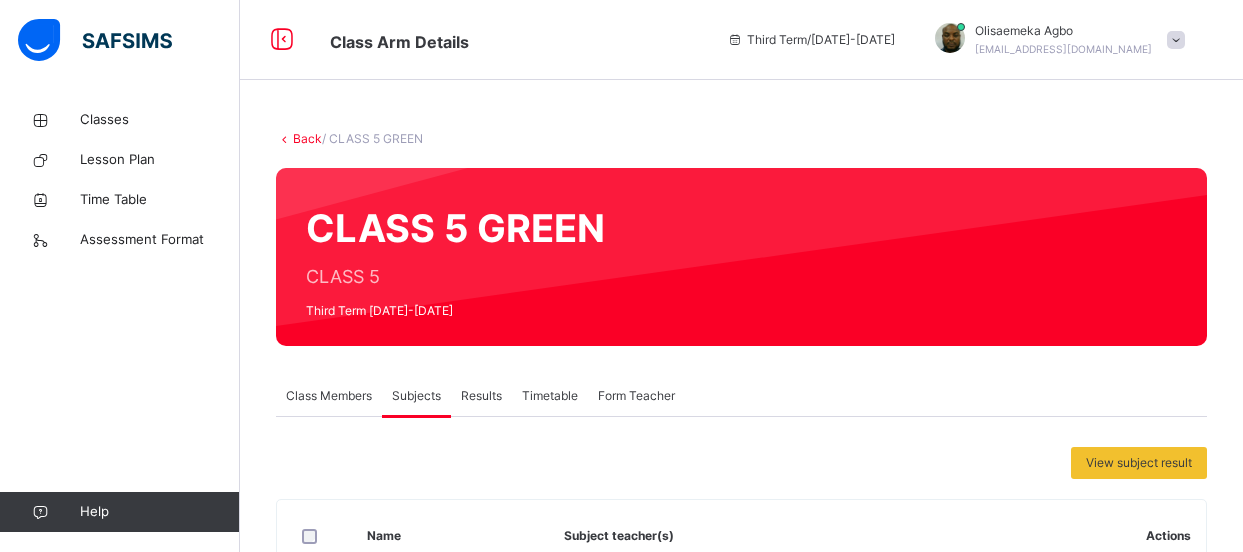 scroll, scrollTop: 26, scrollLeft: 0, axis: vertical 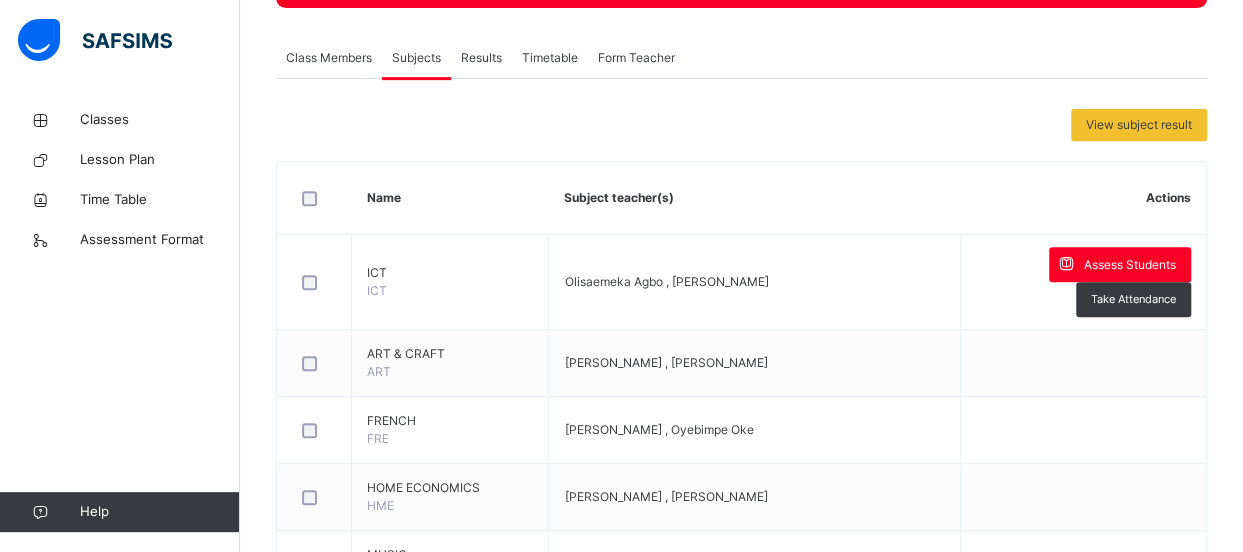 click on "Assess Students" at bounding box center [1130, 265] 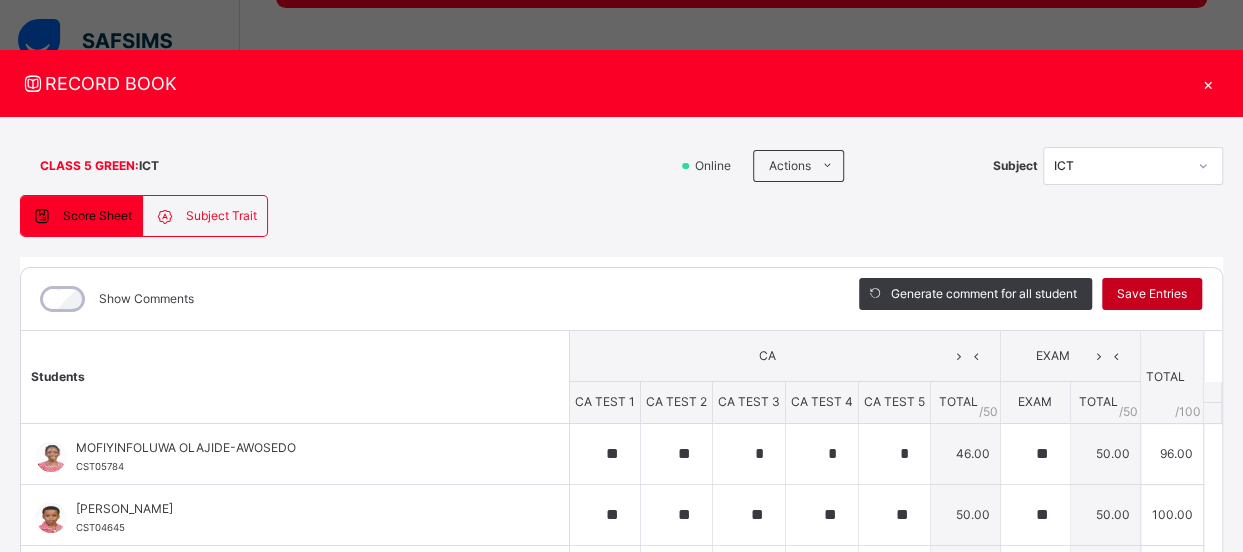 click on "Save Entries" at bounding box center [1152, 294] 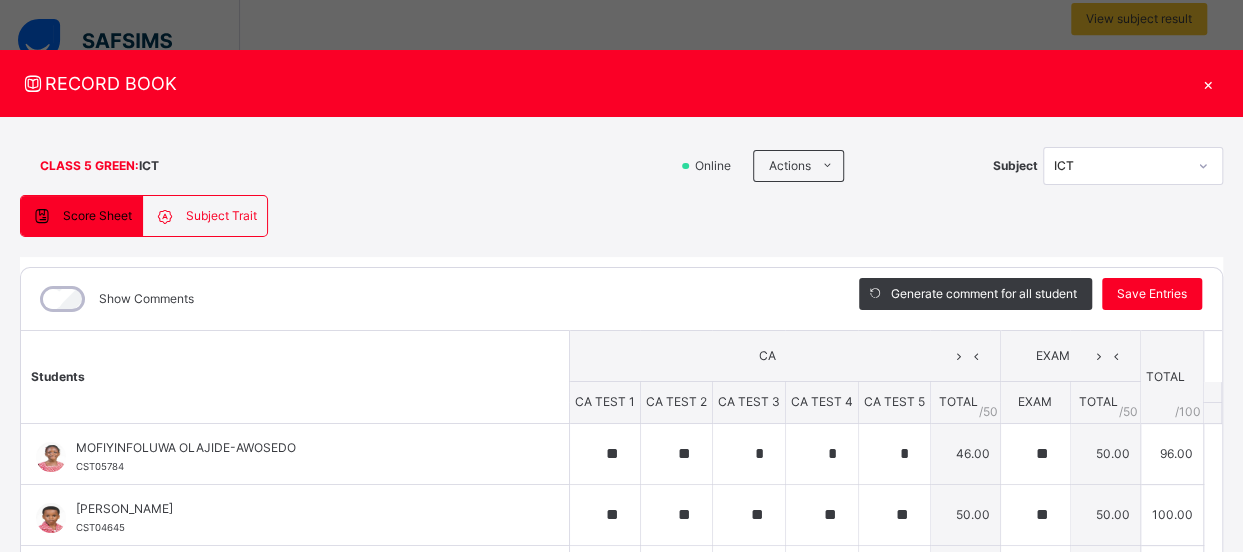 scroll, scrollTop: 452, scrollLeft: 0, axis: vertical 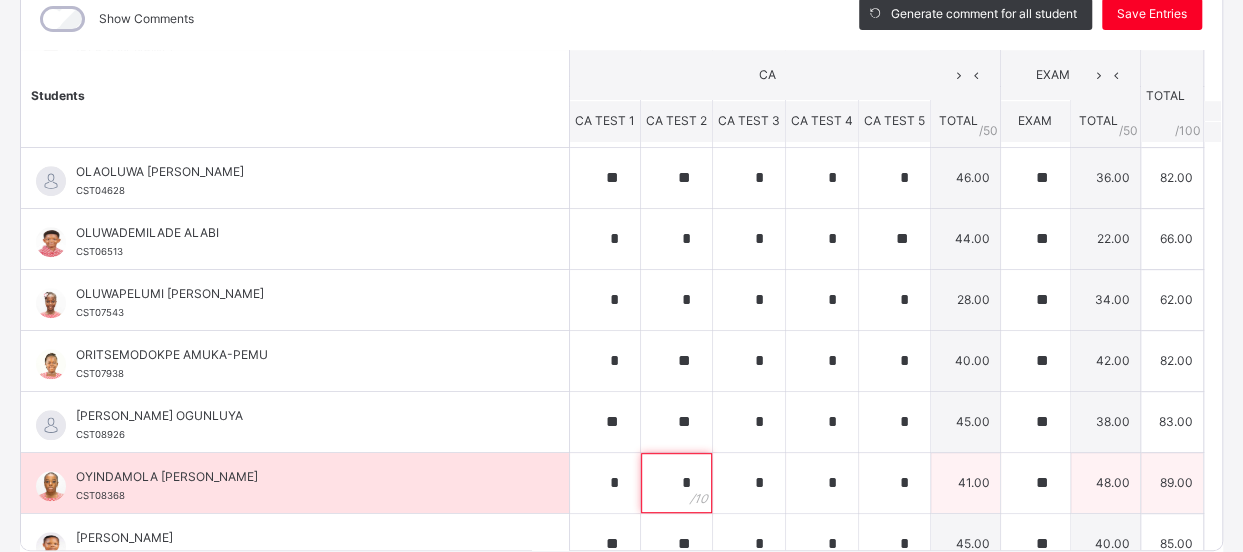 click on "*" at bounding box center (676, 483) 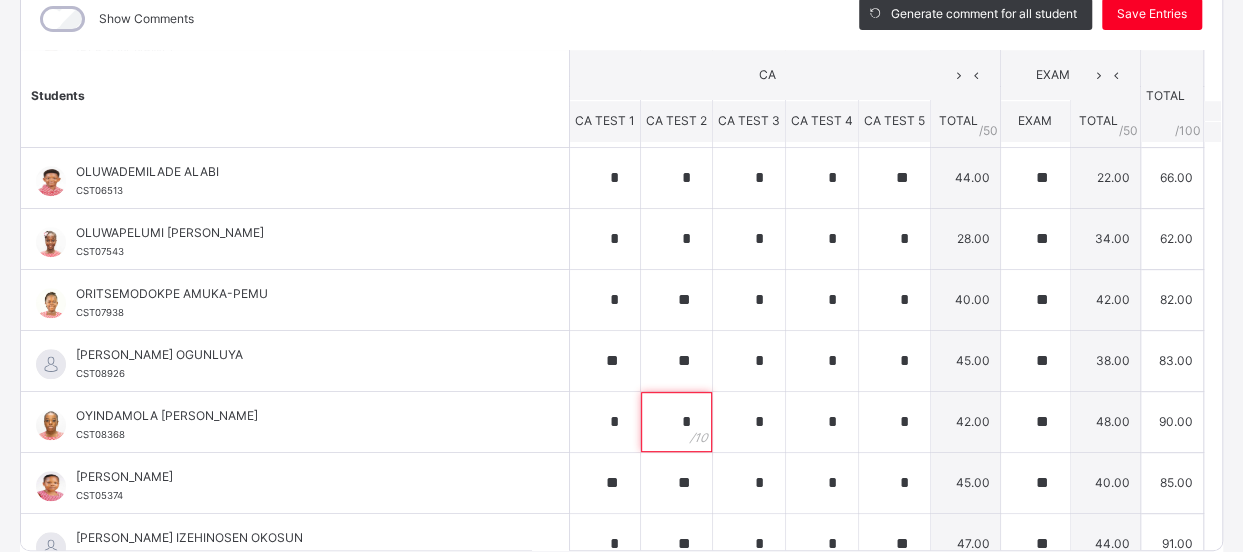 scroll, scrollTop: 792, scrollLeft: 0, axis: vertical 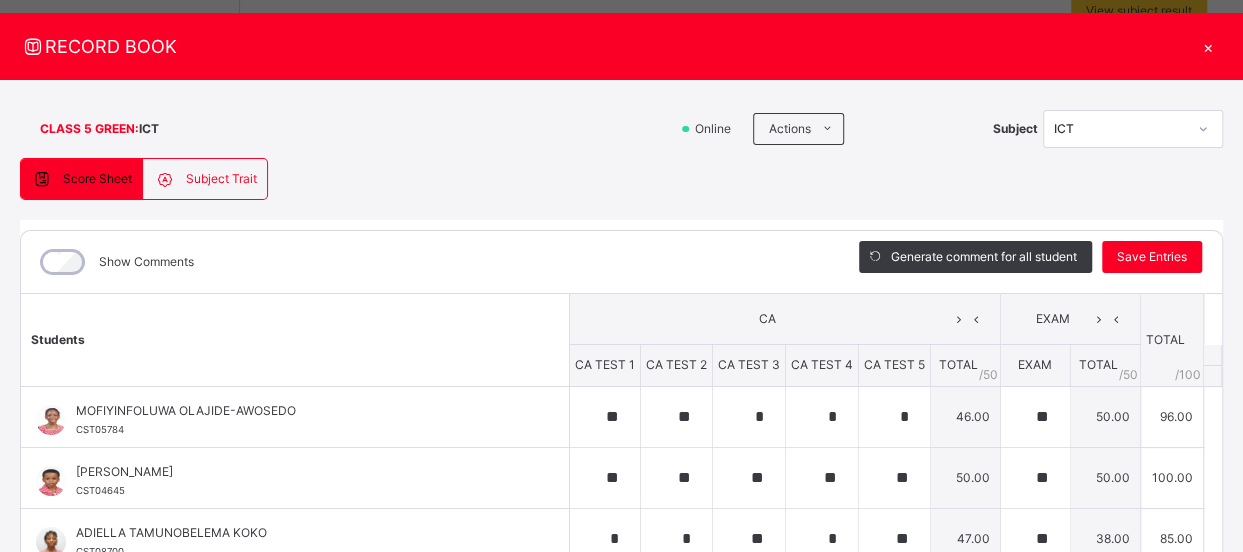 type on "*" 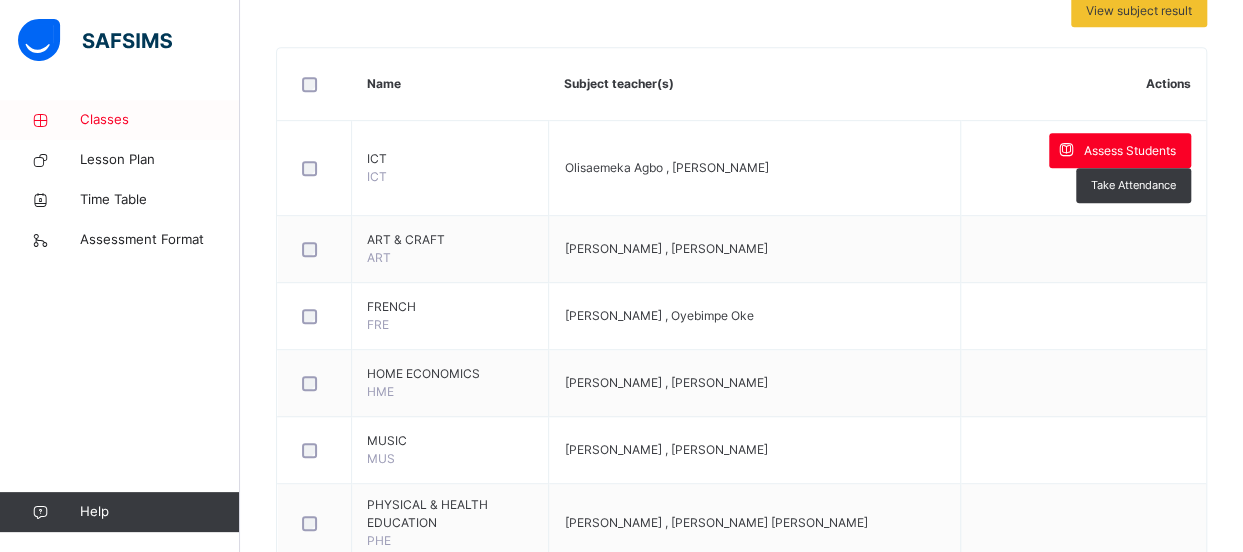 click on "Classes" at bounding box center [160, 120] 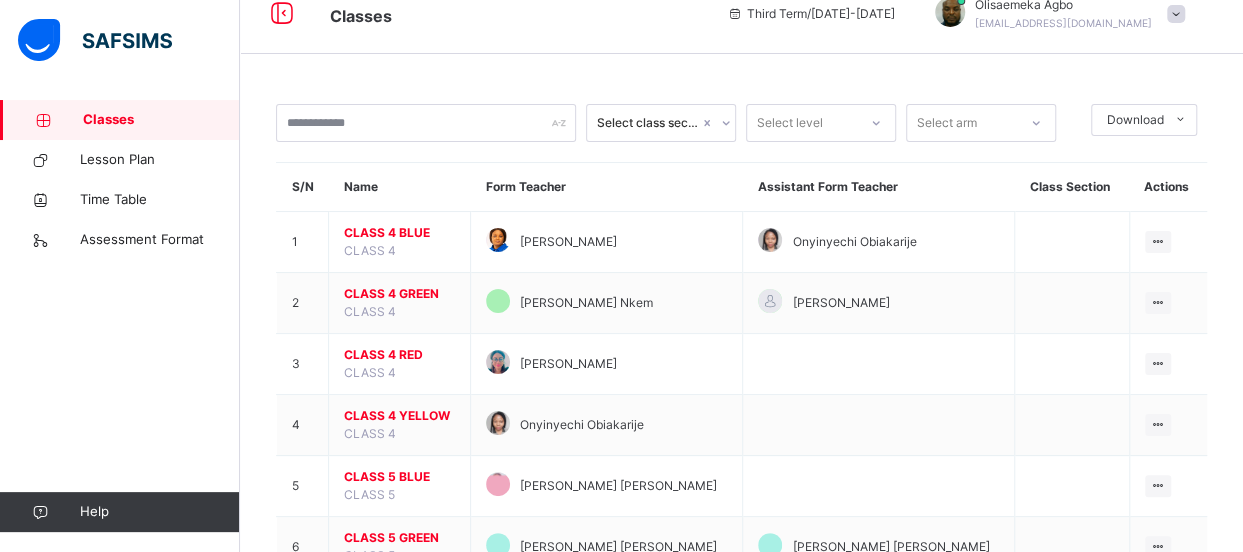 scroll, scrollTop: 402, scrollLeft: 0, axis: vertical 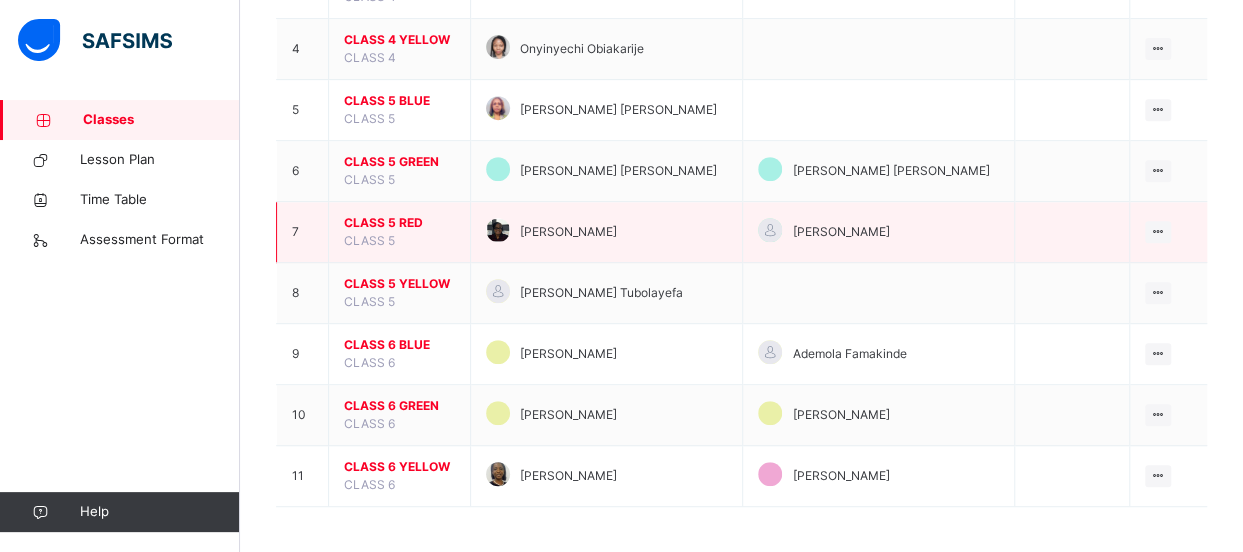 click on "CLASS 5   RED" at bounding box center (399, 223) 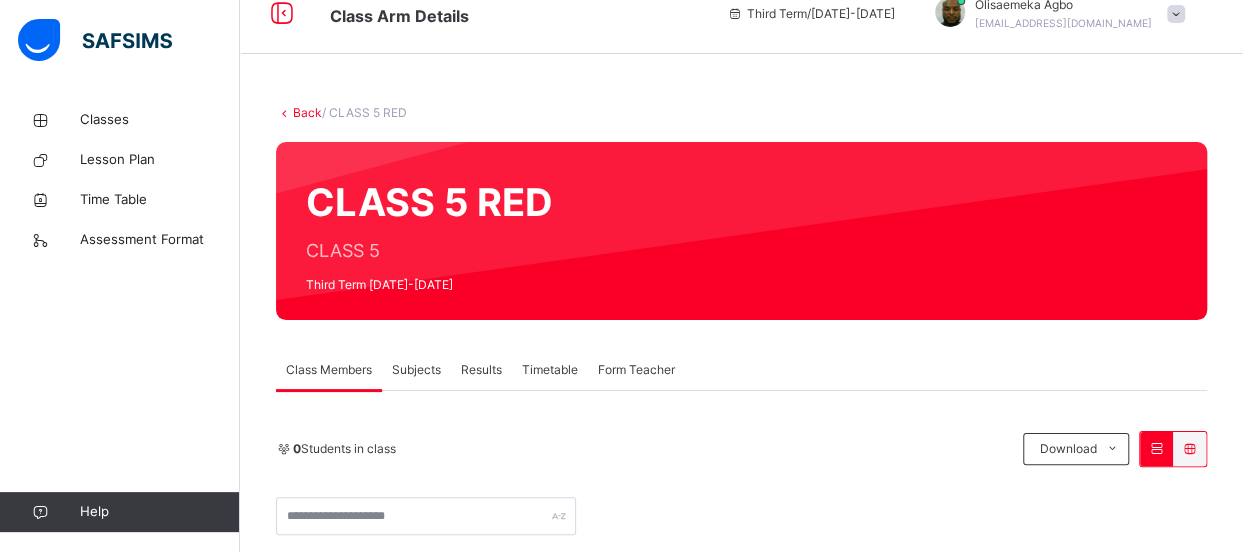scroll, scrollTop: 402, scrollLeft: 0, axis: vertical 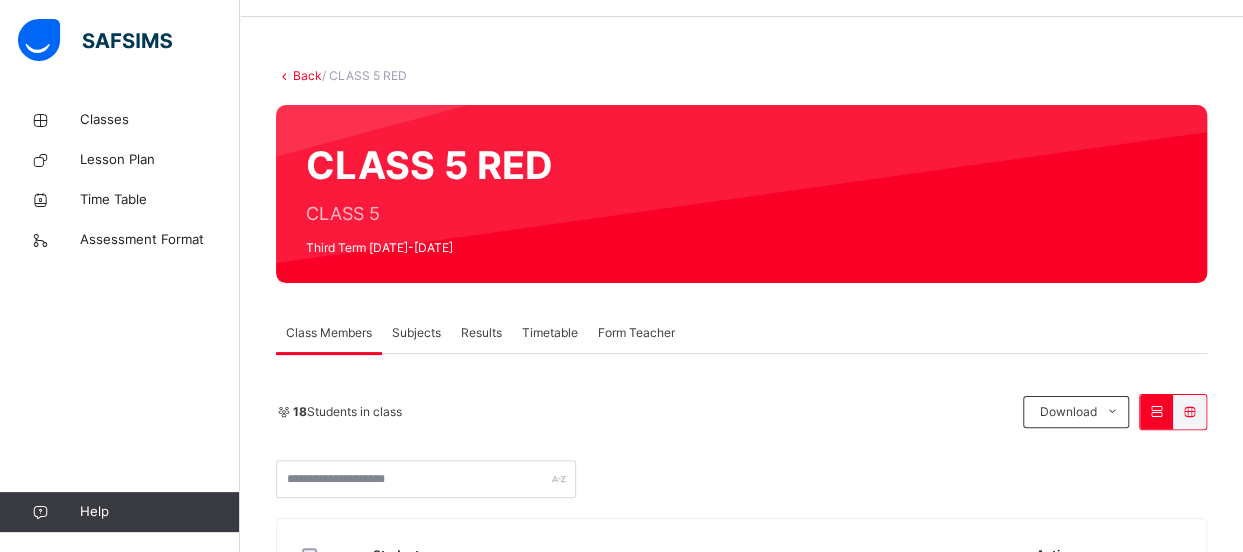 click on "Subjects" at bounding box center (416, 333) 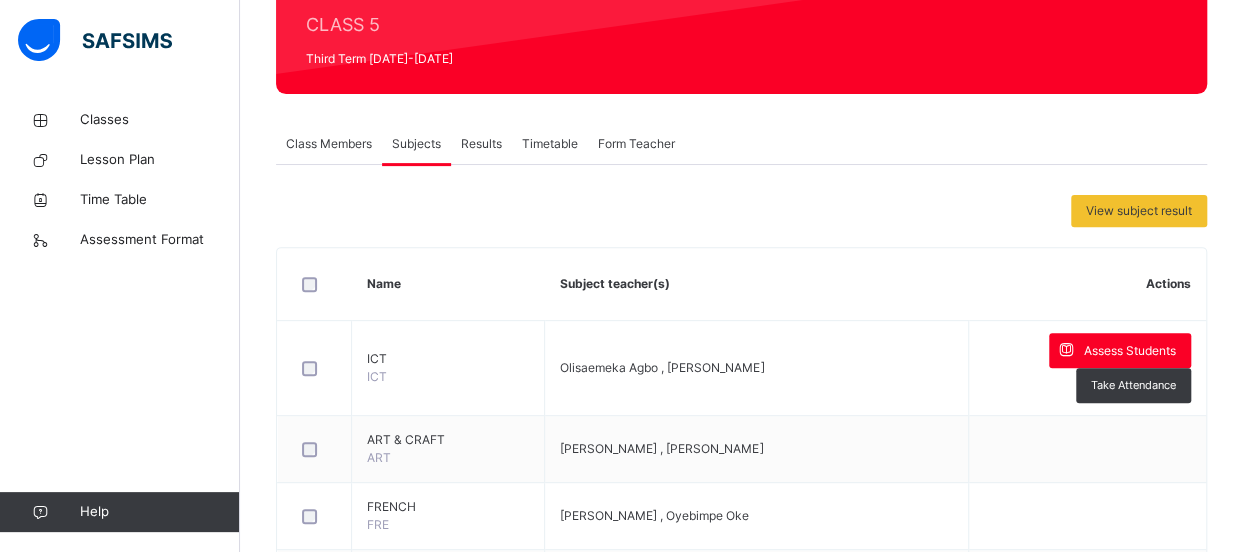 scroll, scrollTop: 284, scrollLeft: 0, axis: vertical 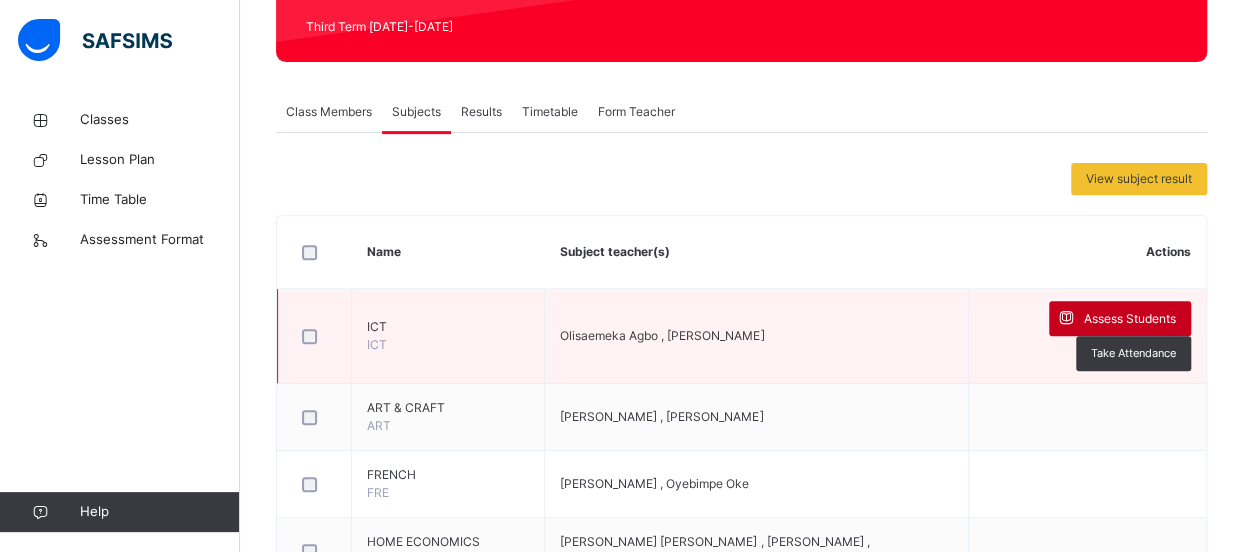 click on "Assess Students" at bounding box center (1130, 319) 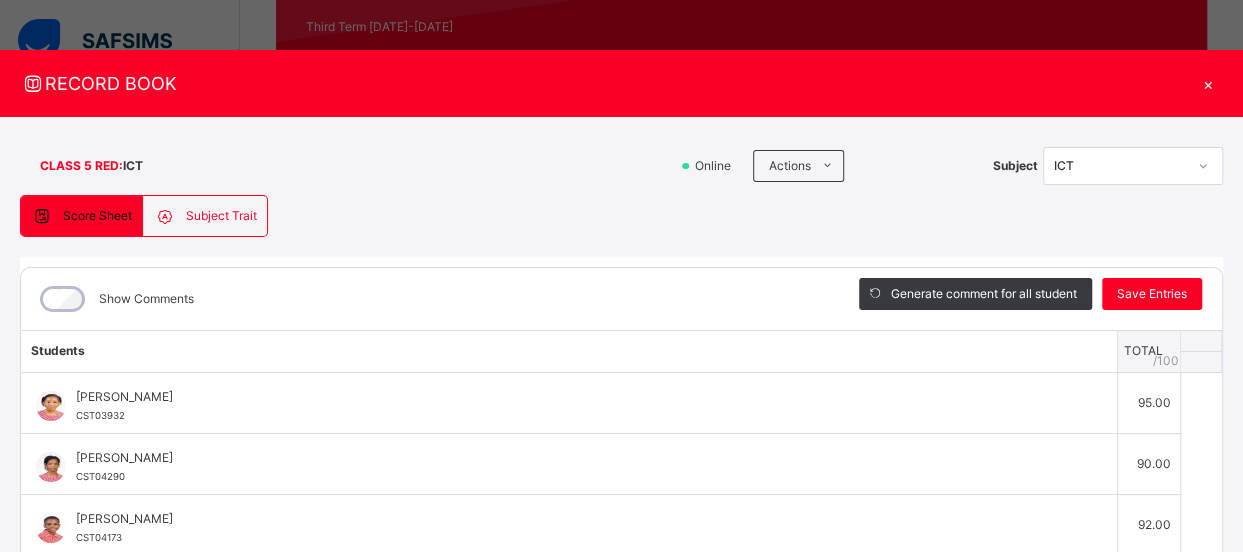 scroll, scrollTop: 198, scrollLeft: 0, axis: vertical 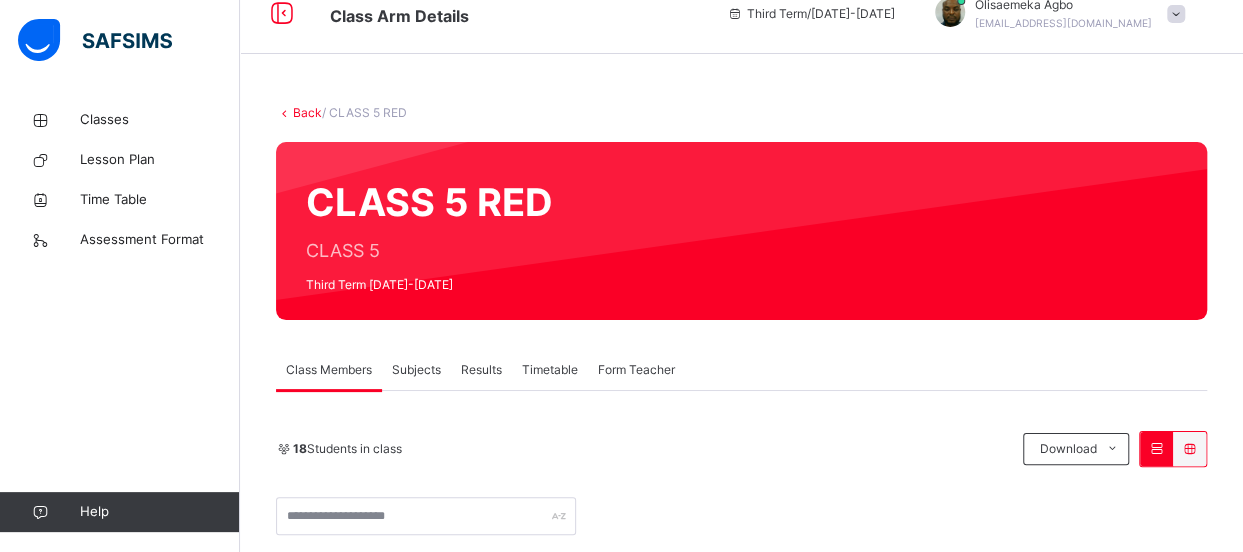 click on "Subjects" at bounding box center (416, 370) 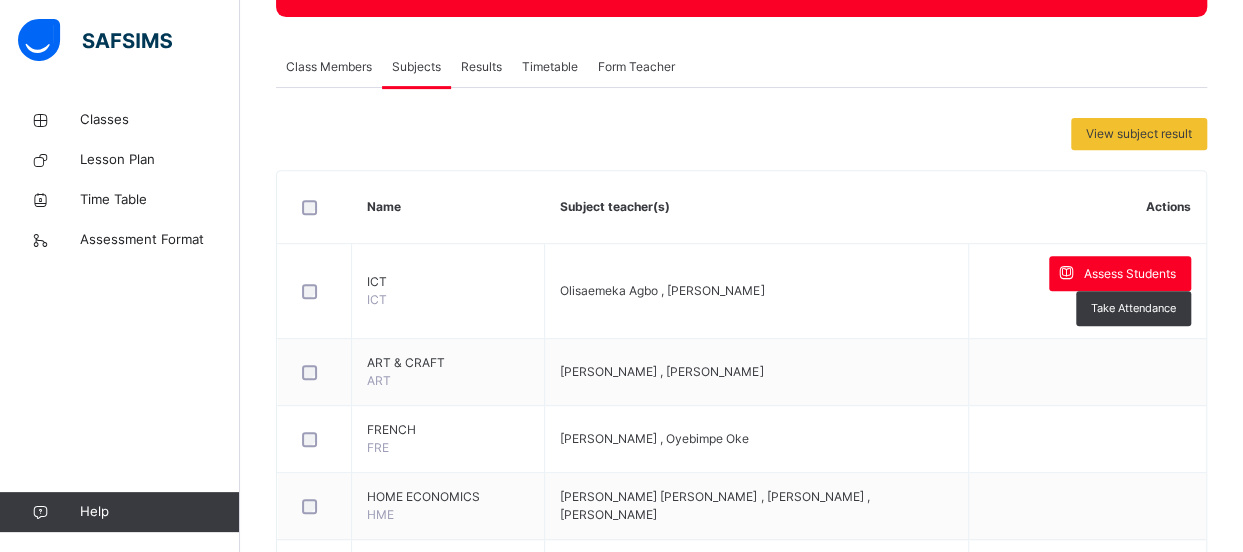 scroll, scrollTop: 344, scrollLeft: 0, axis: vertical 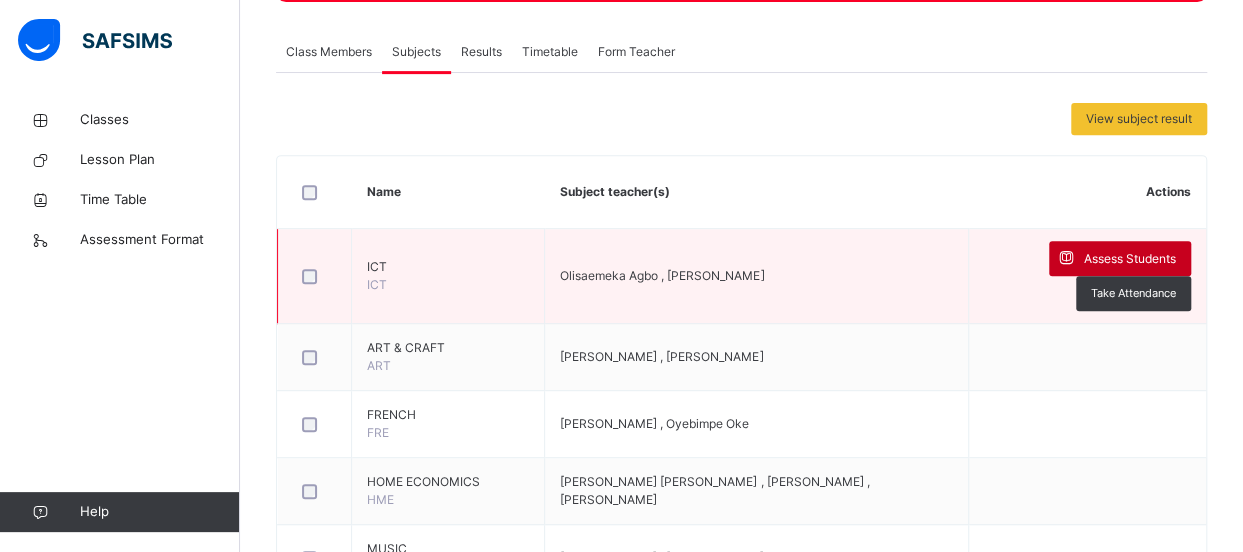 click on "Assess Students" at bounding box center (1130, 259) 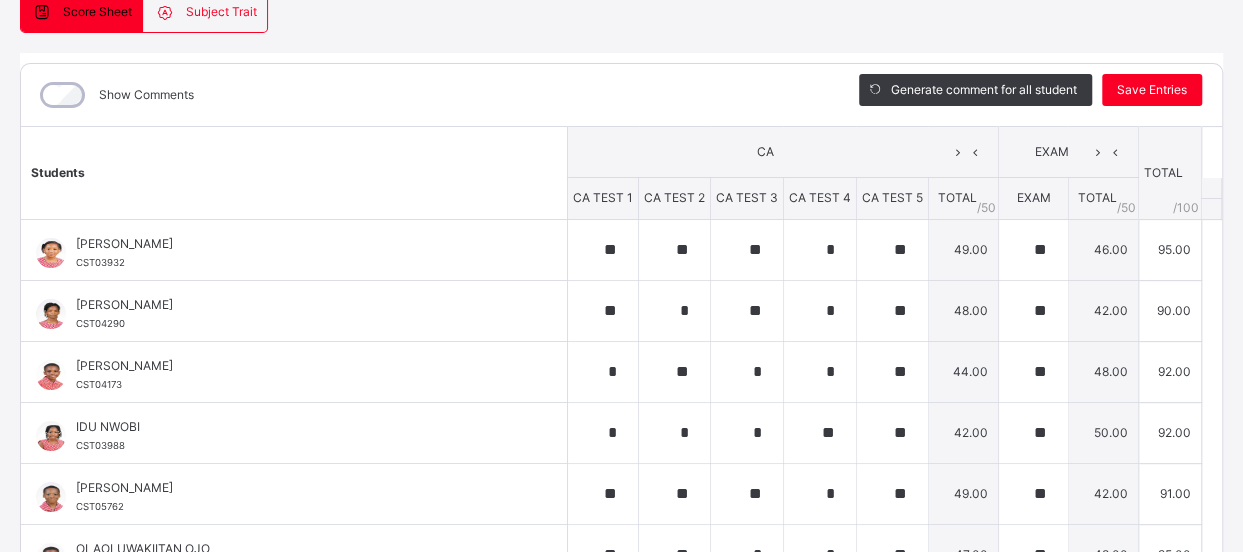 scroll, scrollTop: 214, scrollLeft: 0, axis: vertical 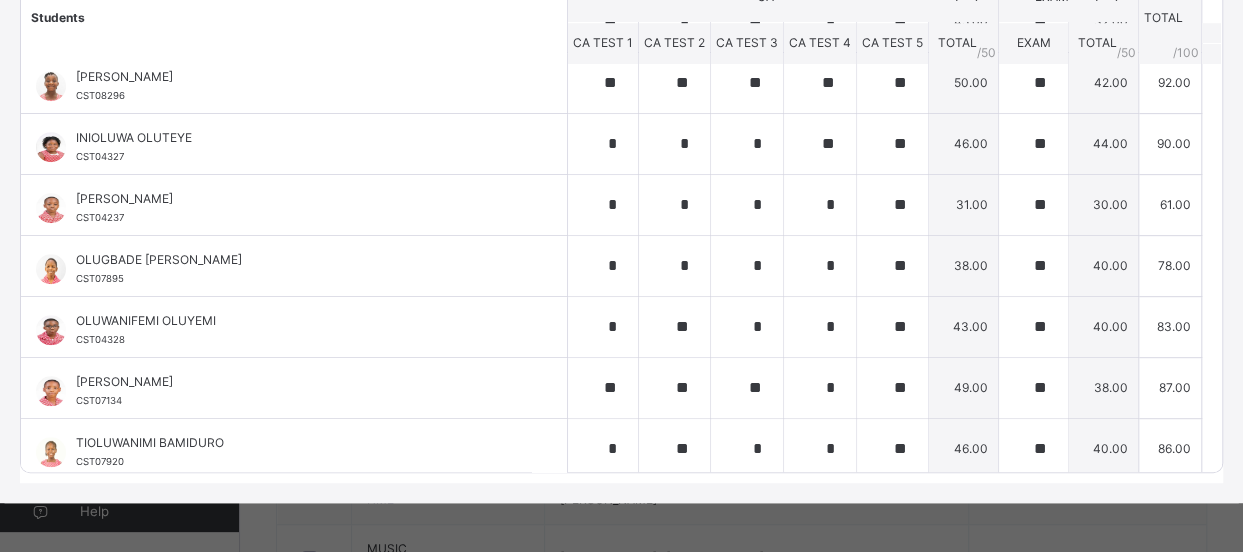 click on "**********" at bounding box center [621, 131] 